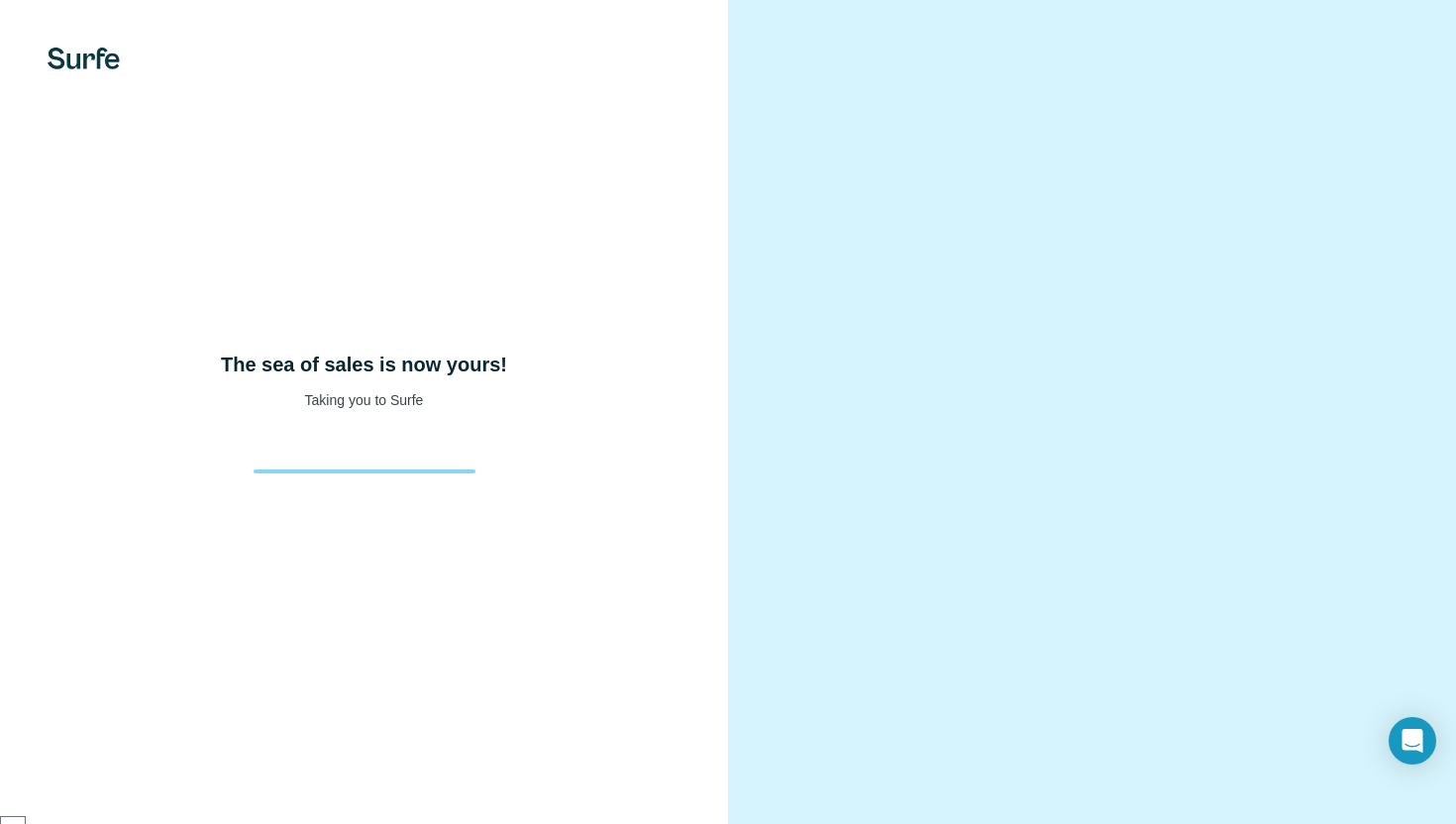 scroll, scrollTop: 0, scrollLeft: 0, axis: both 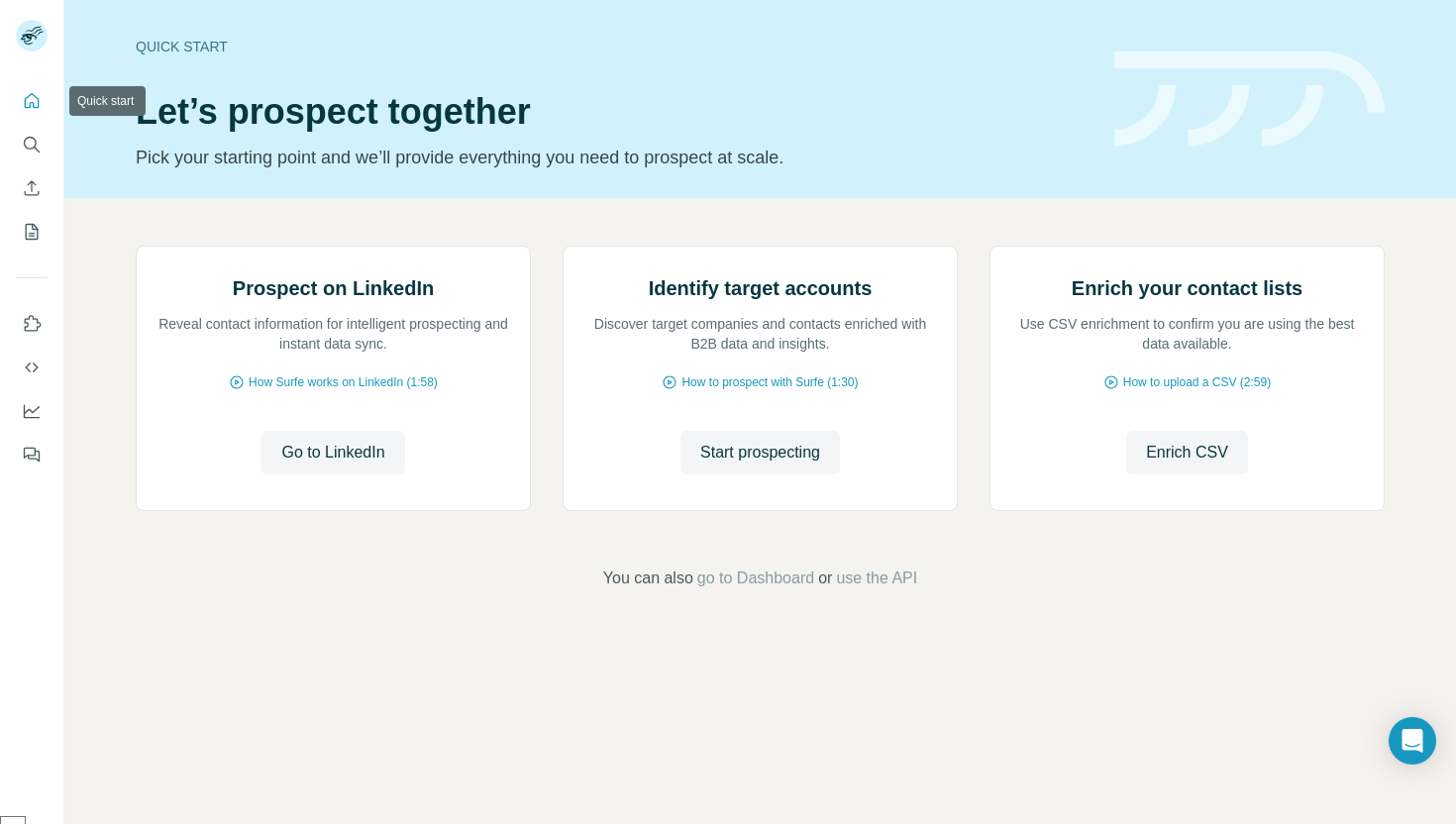 click 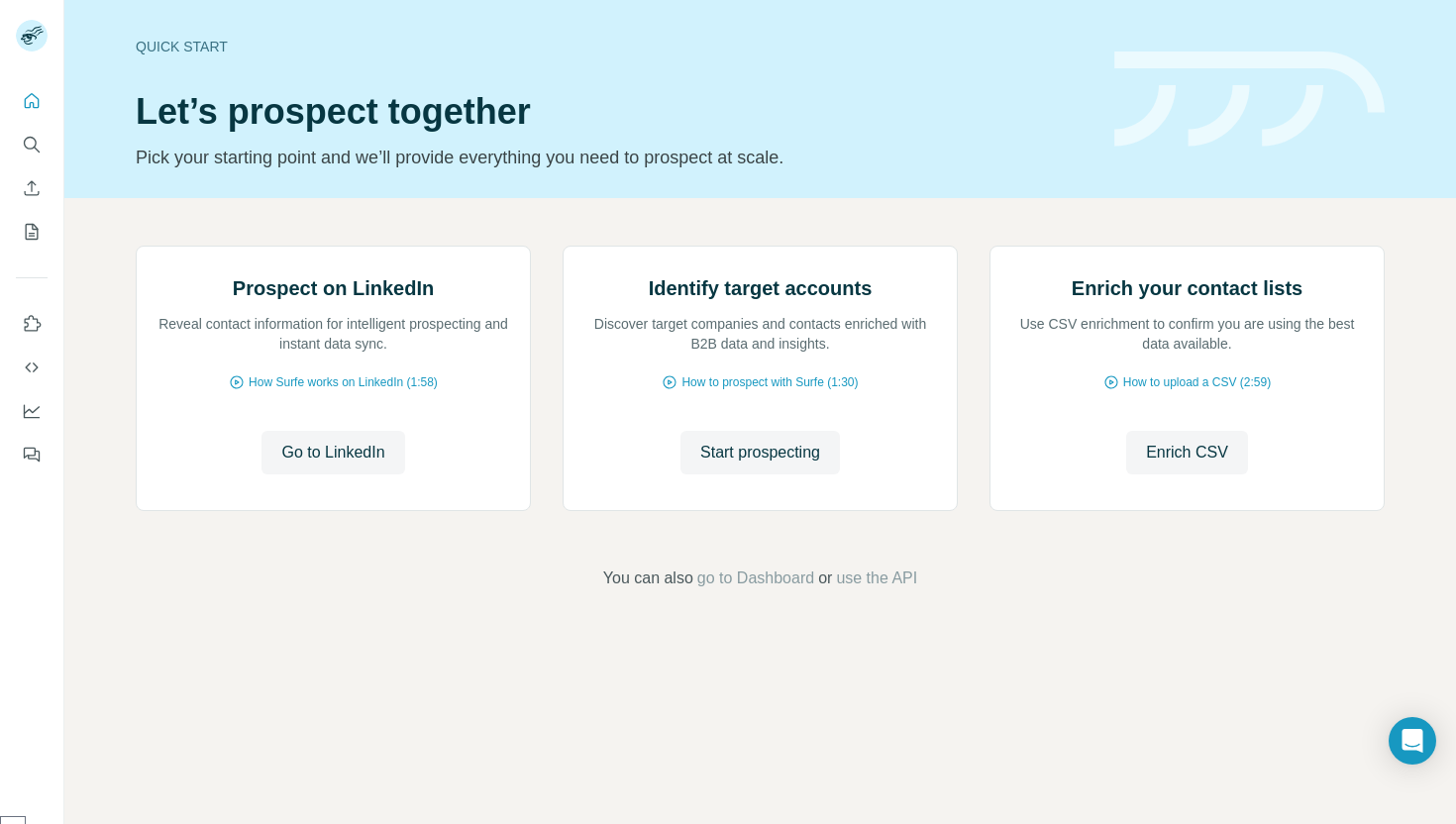 click on "Let’s prospect together" at bounding box center (613, 112) 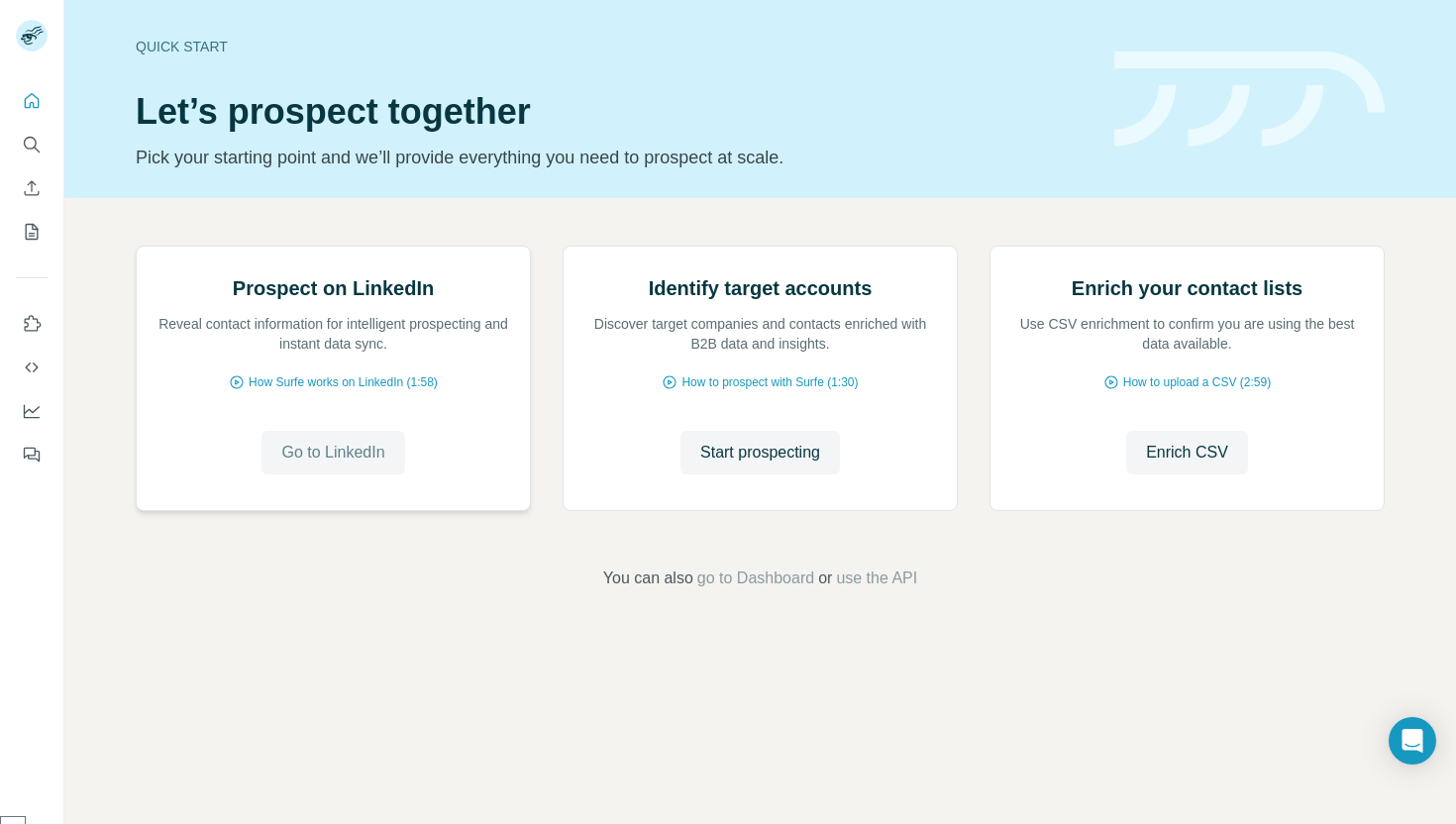 click on "Go to LinkedIn" at bounding box center (333, 453) 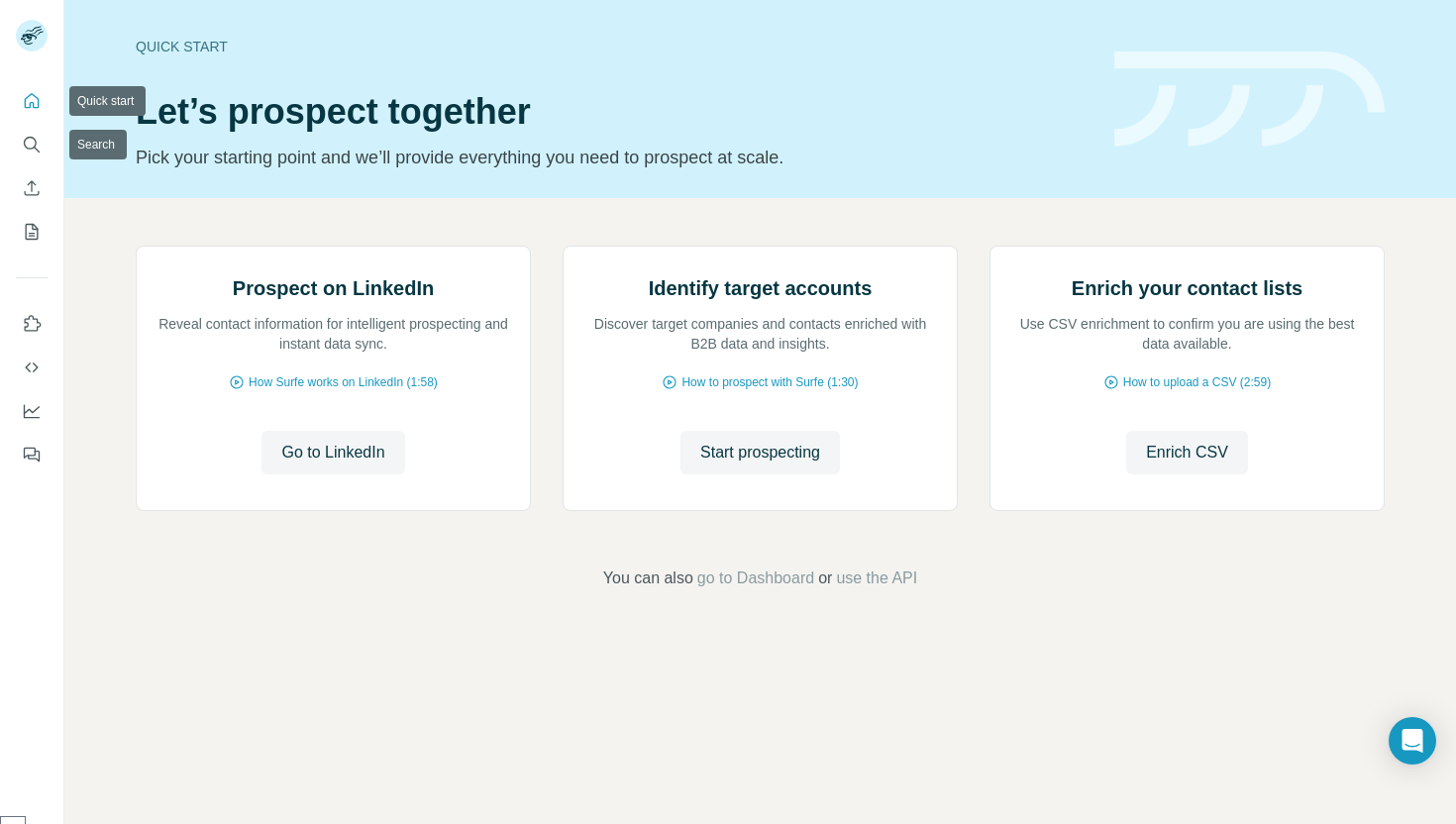 click at bounding box center [32, 271] 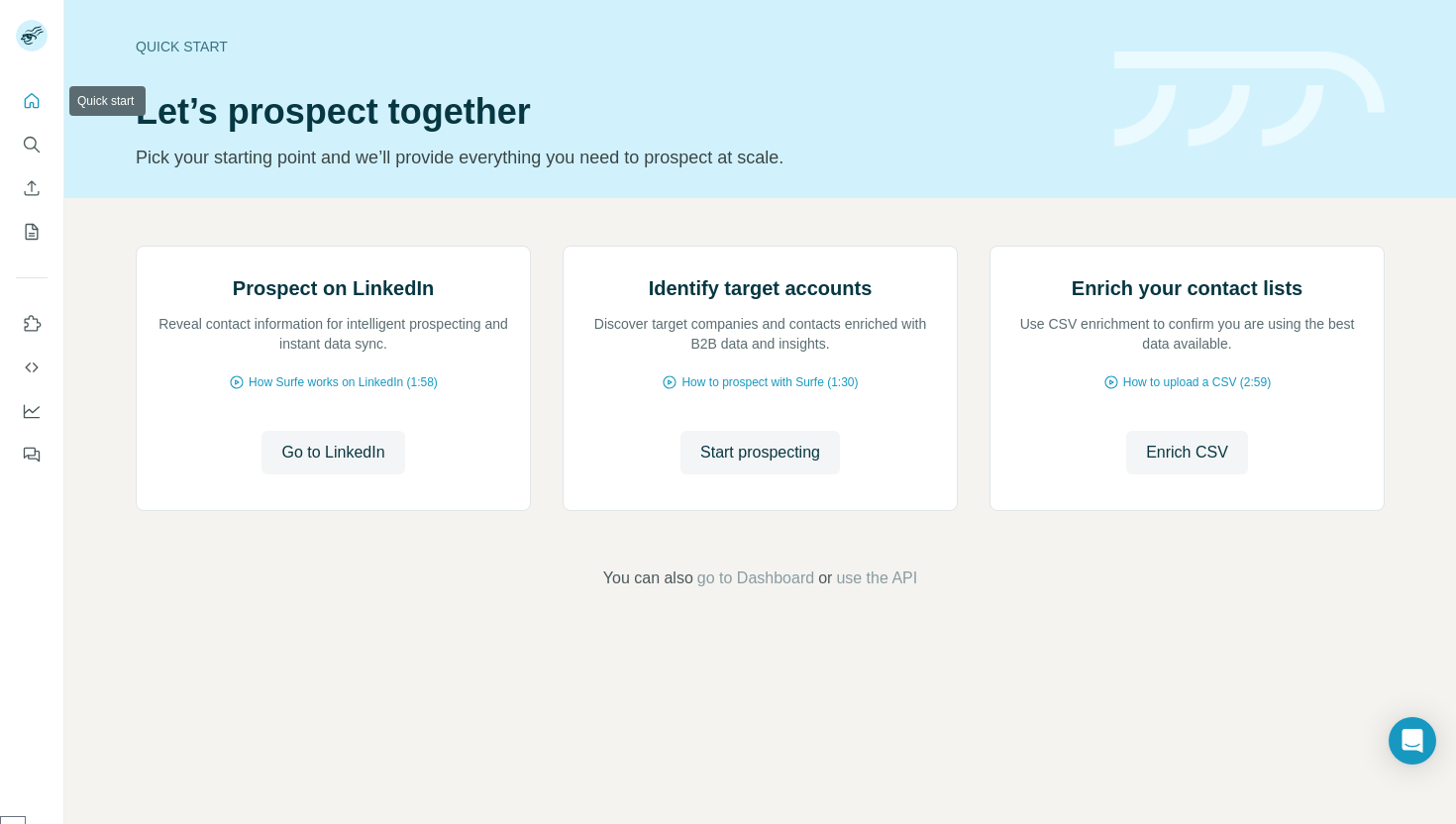 click at bounding box center [32, 101] 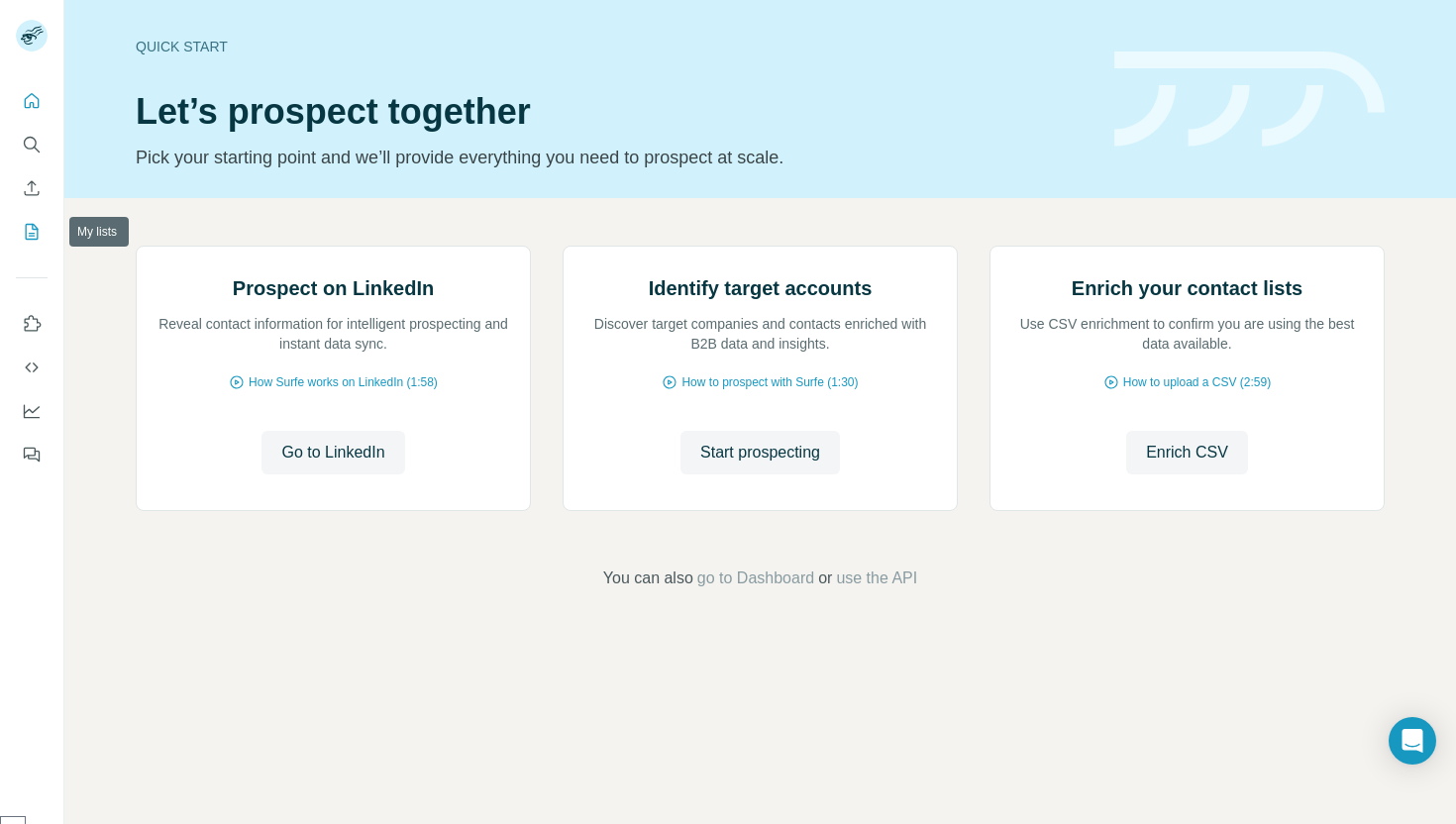 click 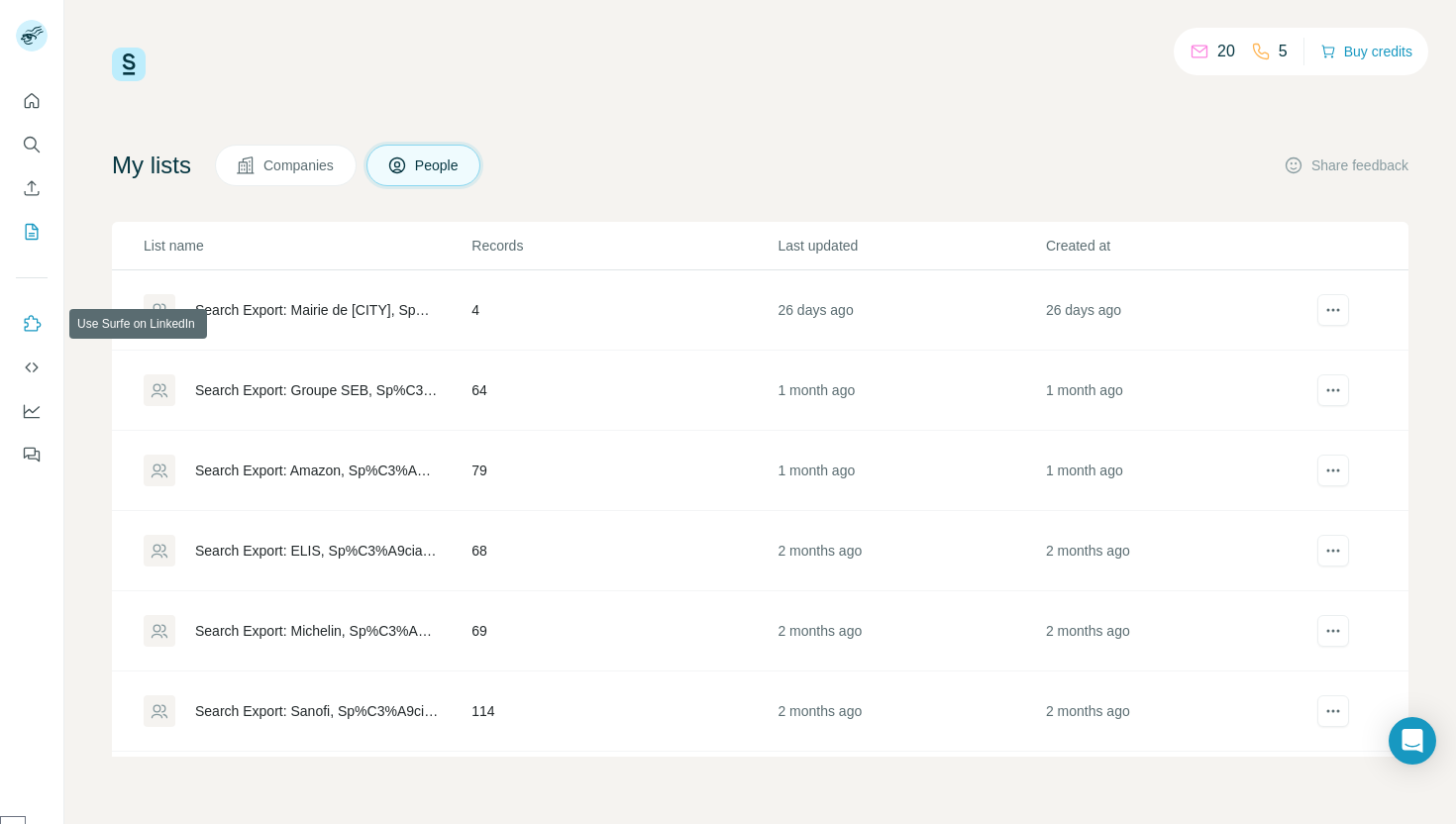 click 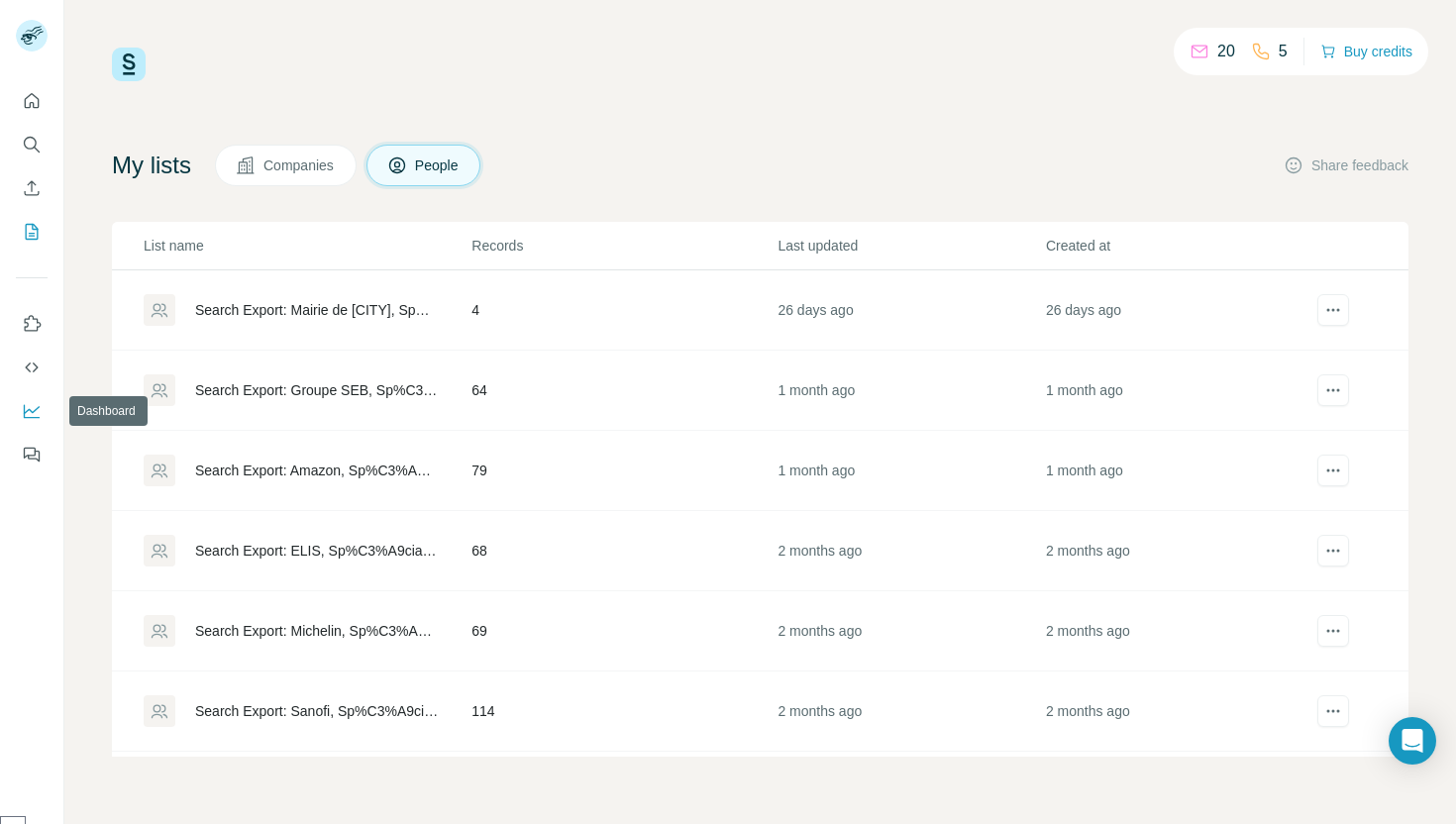 click 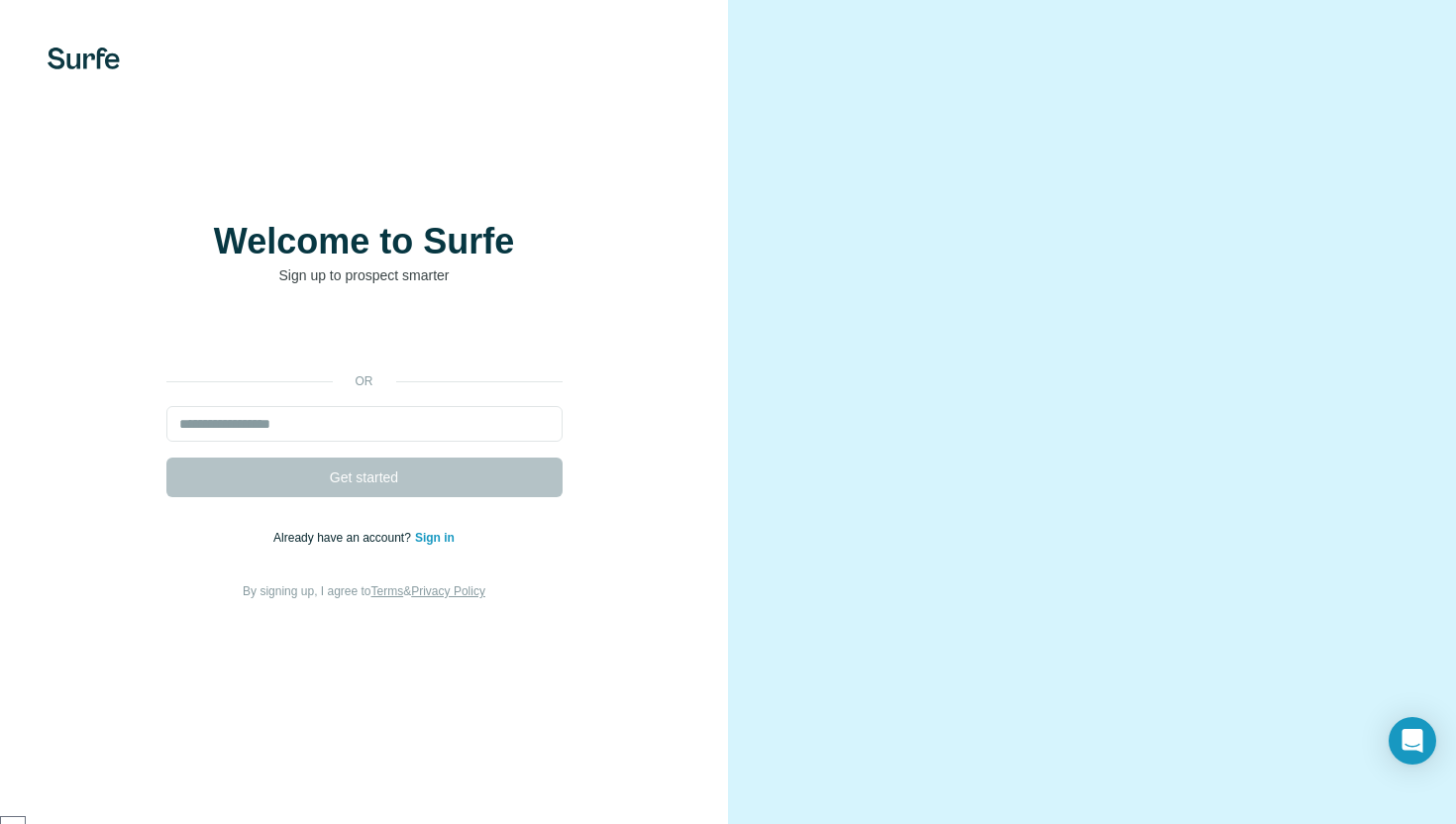 scroll, scrollTop: 0, scrollLeft: 0, axis: both 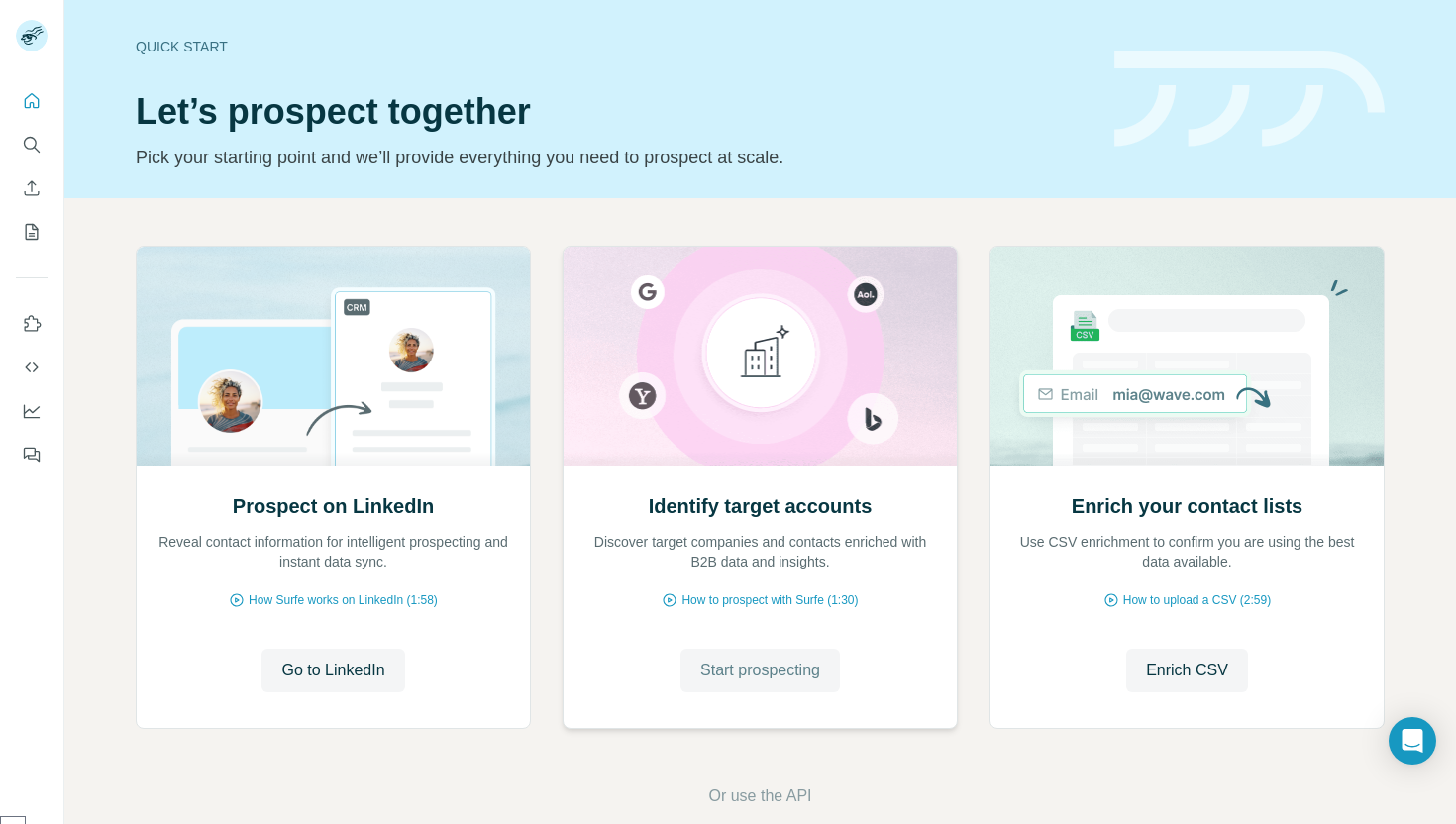 click on "Start prospecting" at bounding box center [760, 670] 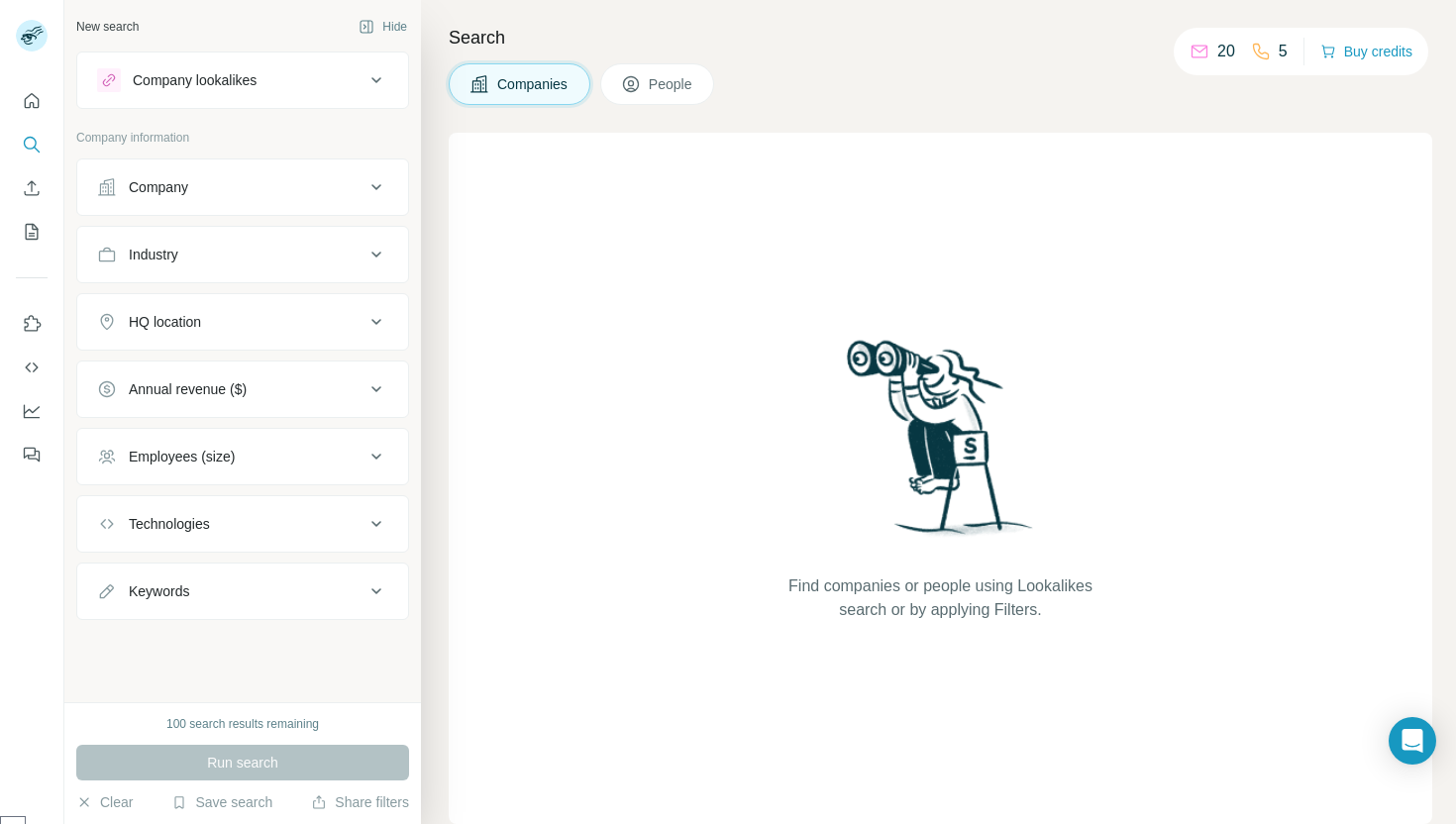 click on "People" at bounding box center [672, 84] 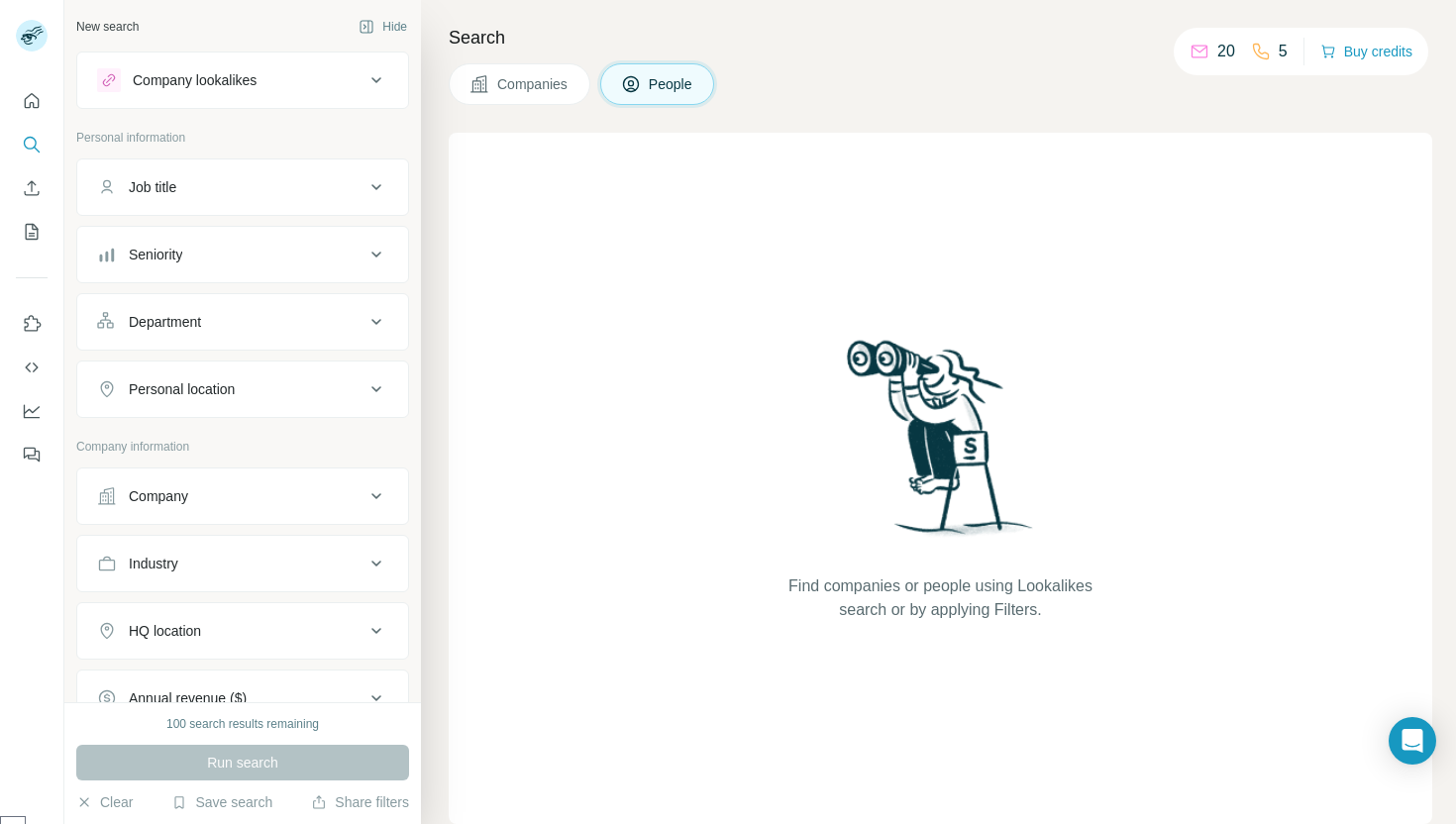 click on "Companies" at bounding box center [533, 84] 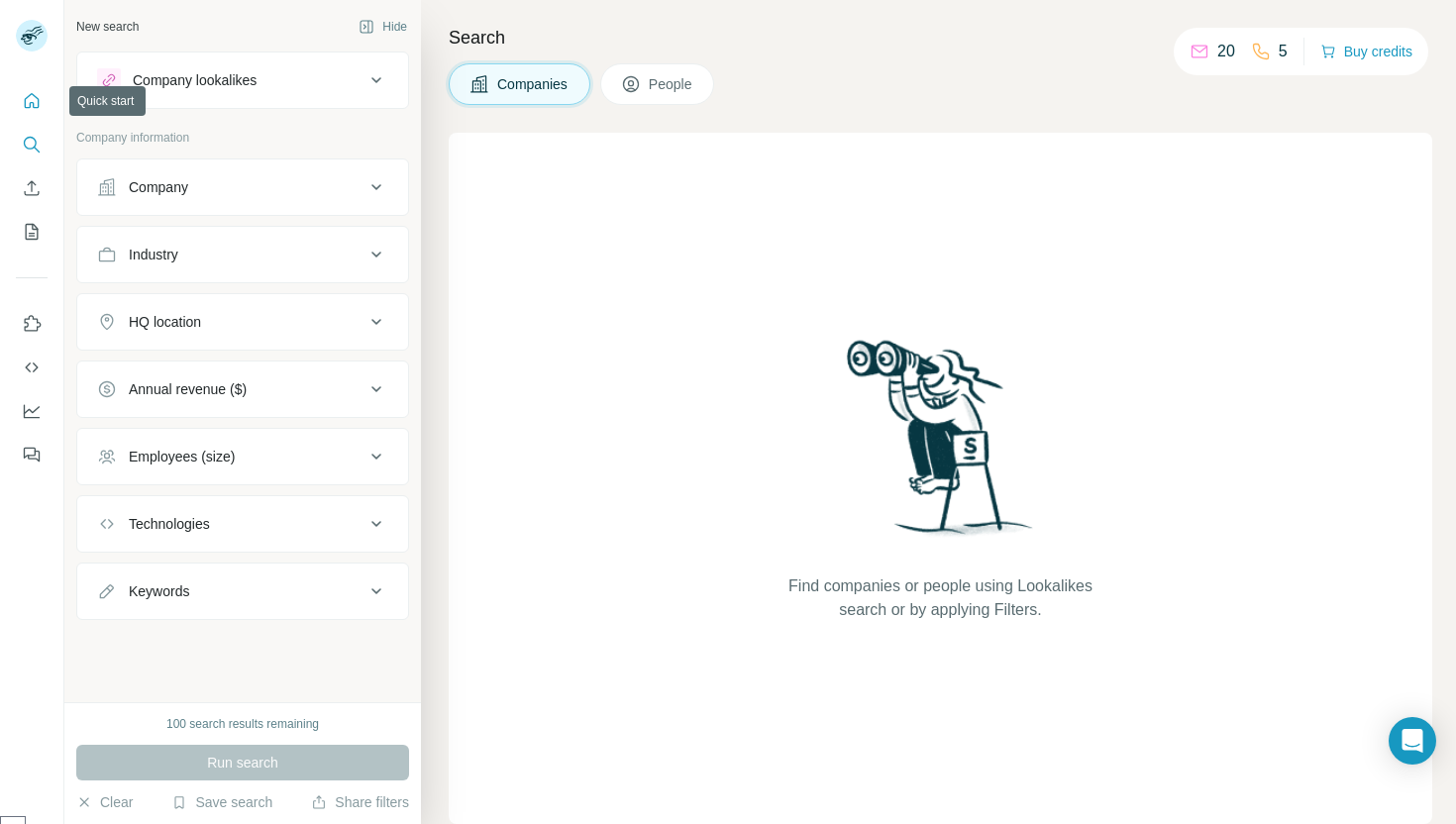 click 